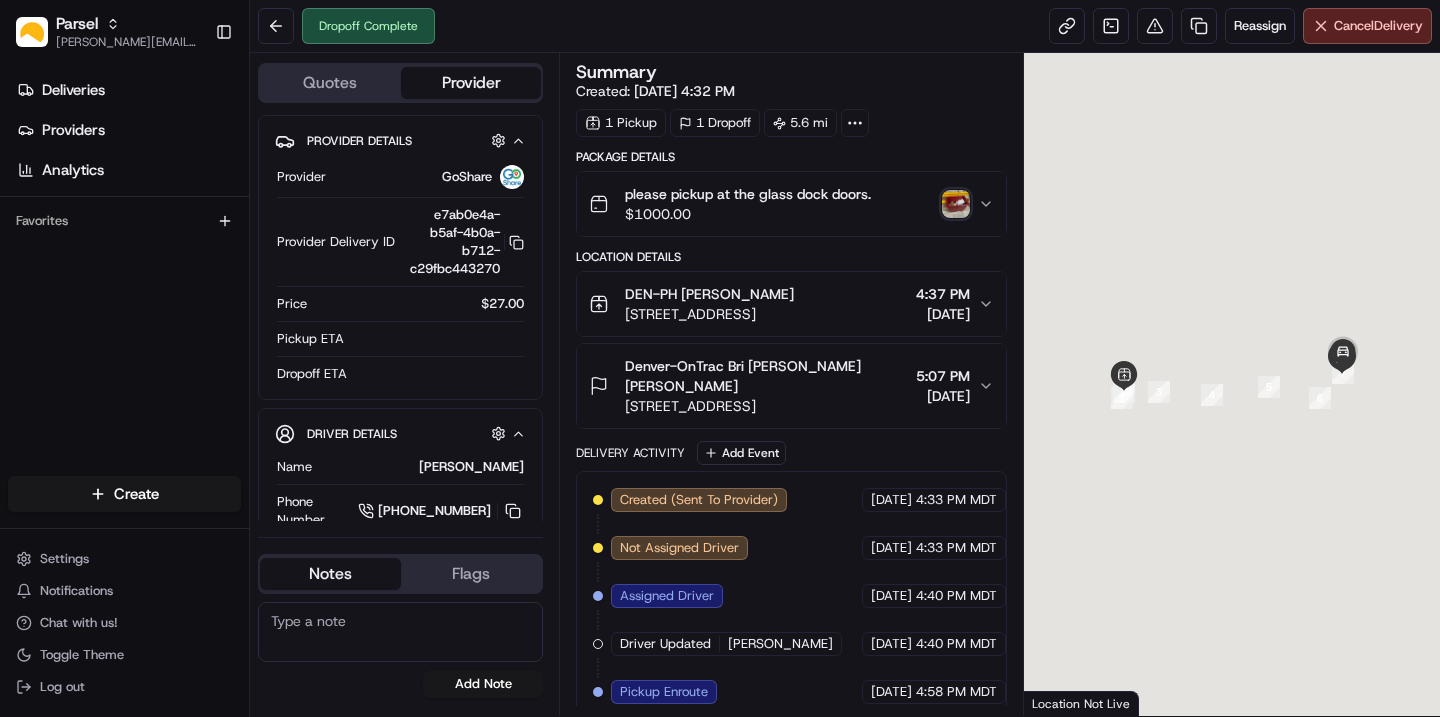 scroll, scrollTop: 0, scrollLeft: 0, axis: both 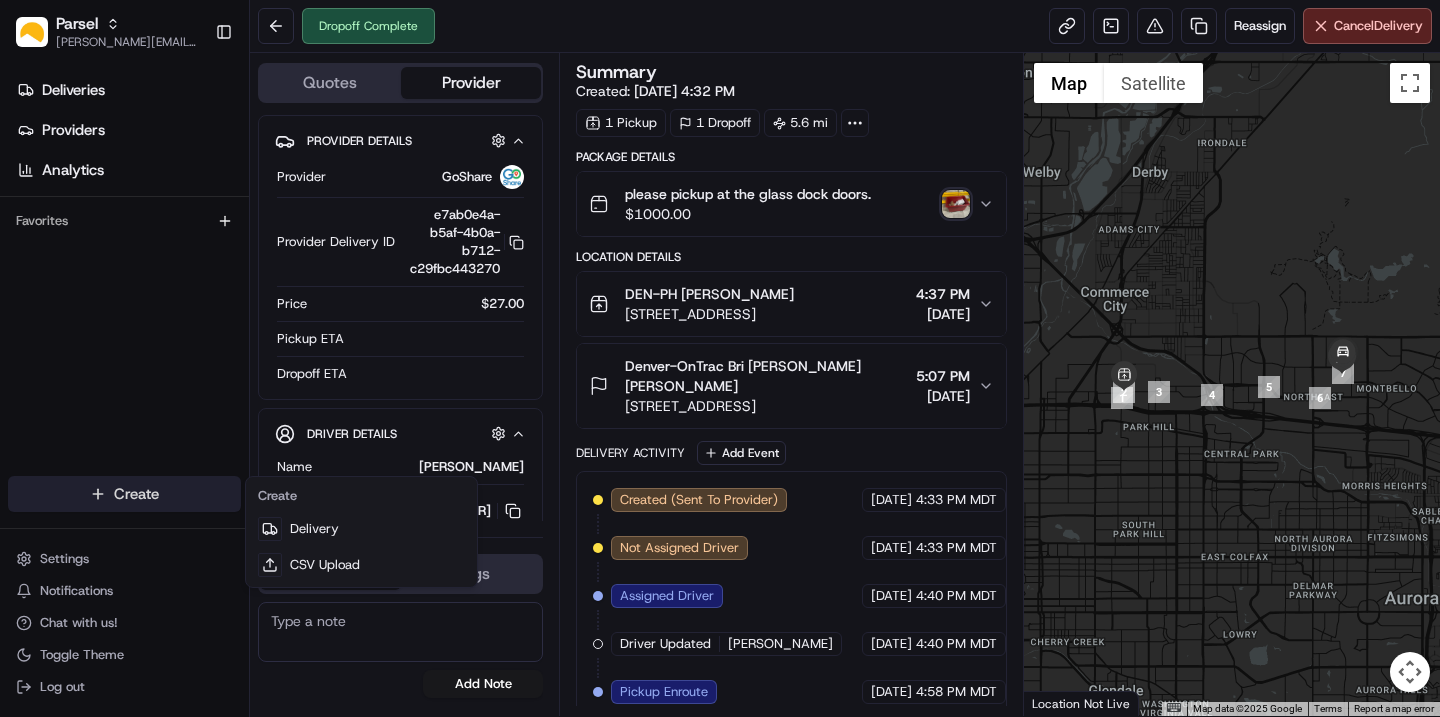 click on "Parsel cindy.perez@saltbox.com Toggle Sidebar Deliveries Providers Analytics Favorites Main Menu Members & Organization Organization Users Roles Preferences Customization Tracking Orchestration Automations Dispatch Strategy Locations Pickup Locations Dropoff Locations Billing Billing Refund Requests Integrations Notification Triggers Webhooks API Keys Request Logs Create Settings Notifications Chat with us! Toggle Theme Log out Dropoff Complete Reassign Cancel  Delivery Quotes Provider Provider Details Hidden ( 1 ) Provider GoShare   Provider Delivery ID e7ab0e4a-b5af-4b0a-b712-c29fbc443270 Copy  e7ab0e4a-b5af-4b0a-b712-c29fbc443270 Price $27.00 Pickup ETA Dropoff ETA Driver Details Hidden ( 3 ) Name David L. Phone Number +1 303 908 7116 Notes From Driver Tip $0.00 Type Make Model Year Color Parking Location Notes Flags No results found Add Note No results found Add Flag Summary Created:   07/09/2025 4:32 PM 1   Pickup 1   Dropoff 5.6 mi Package Details please pickup at the glass dock doors. $" at bounding box center [720, 358] 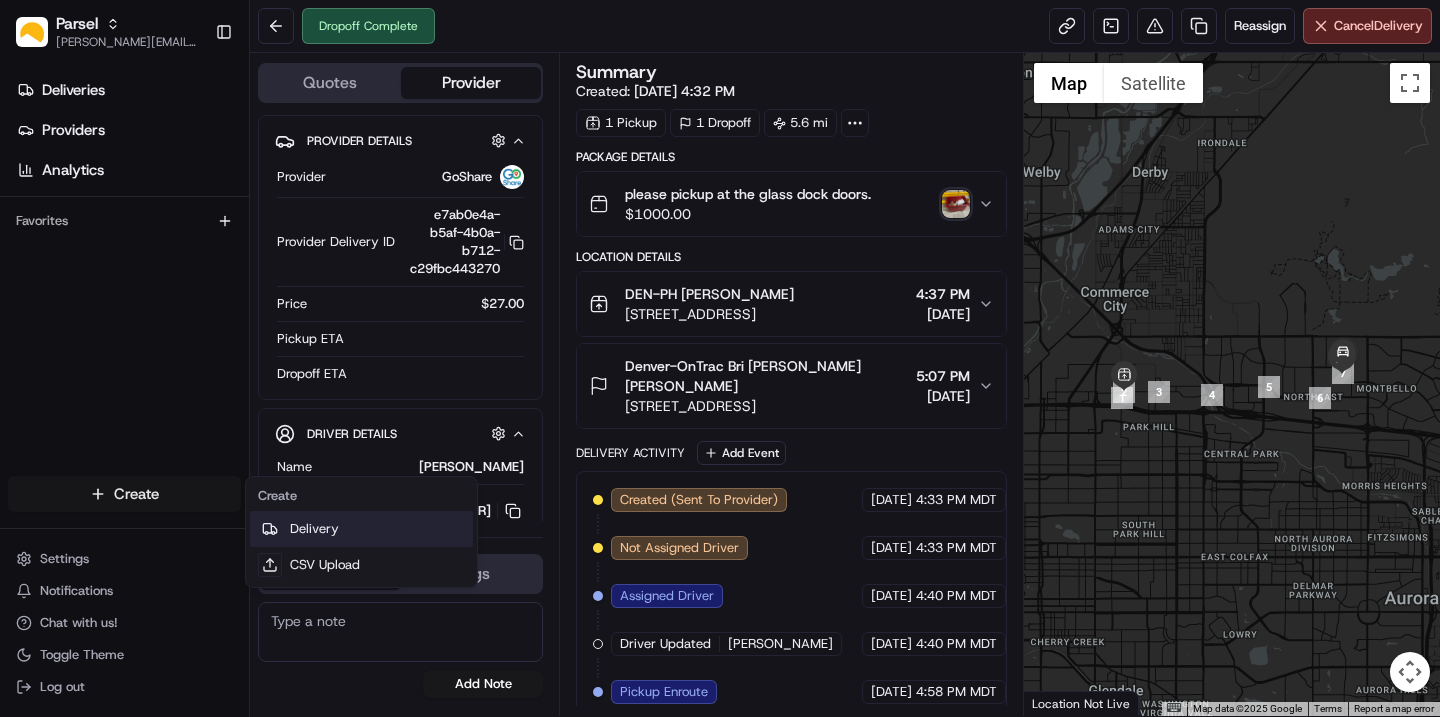 click on "Delivery" at bounding box center [361, 529] 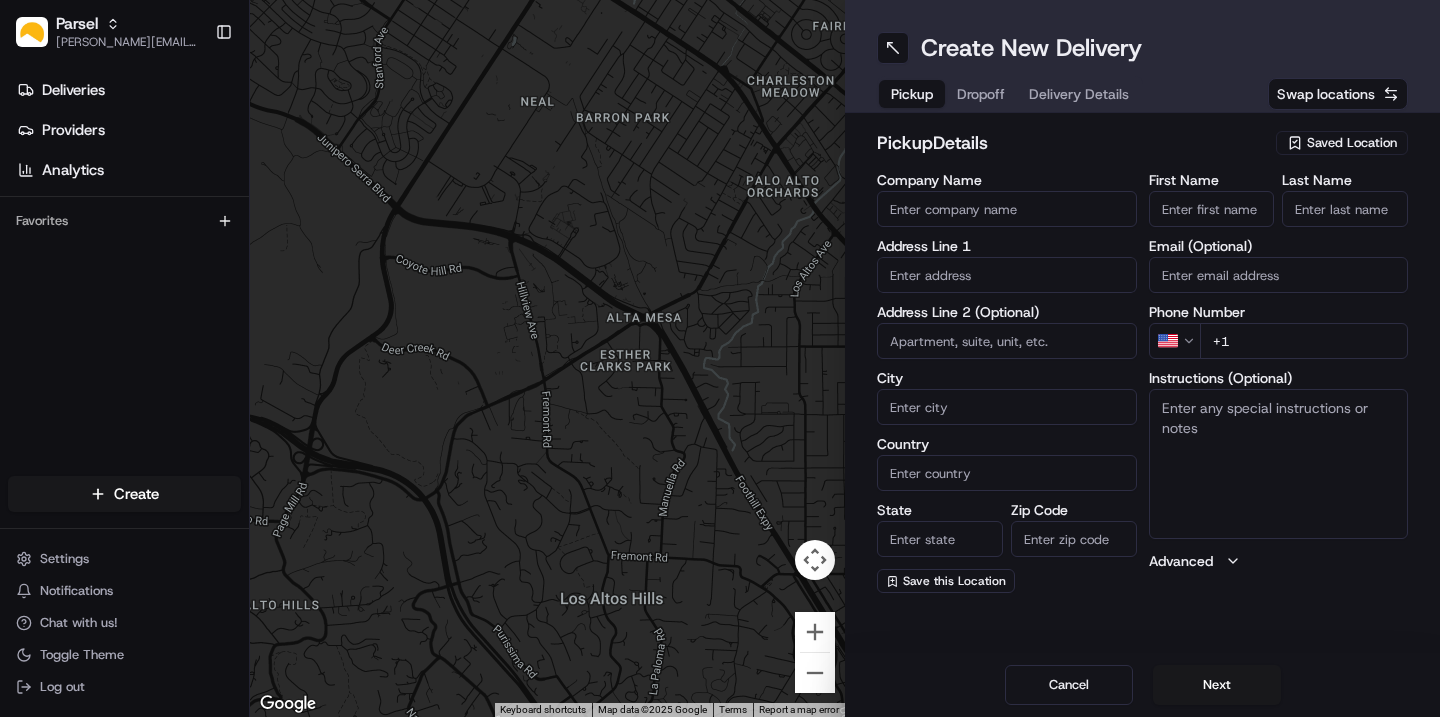 click on "Saved Location" at bounding box center (1352, 143) 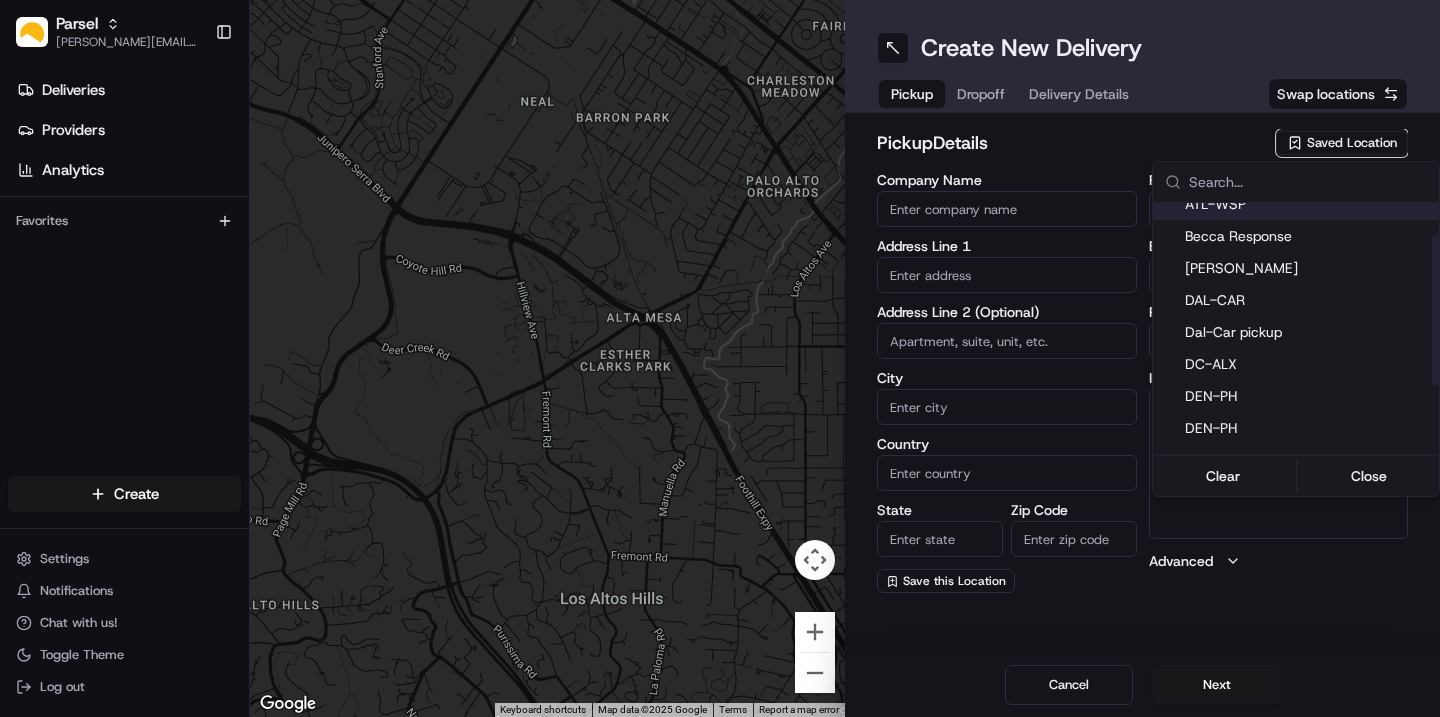 scroll, scrollTop: 55, scrollLeft: 0, axis: vertical 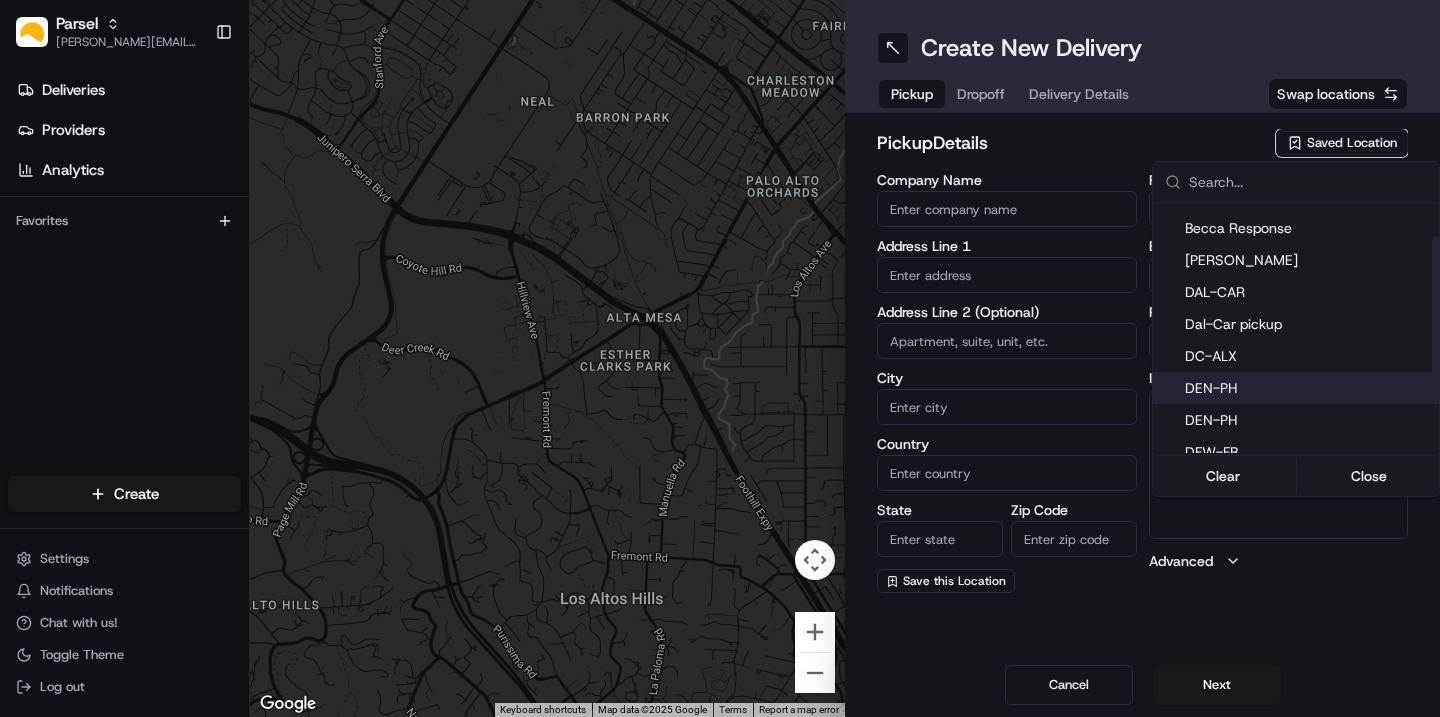 click on "DEN-PH" at bounding box center (1308, 388) 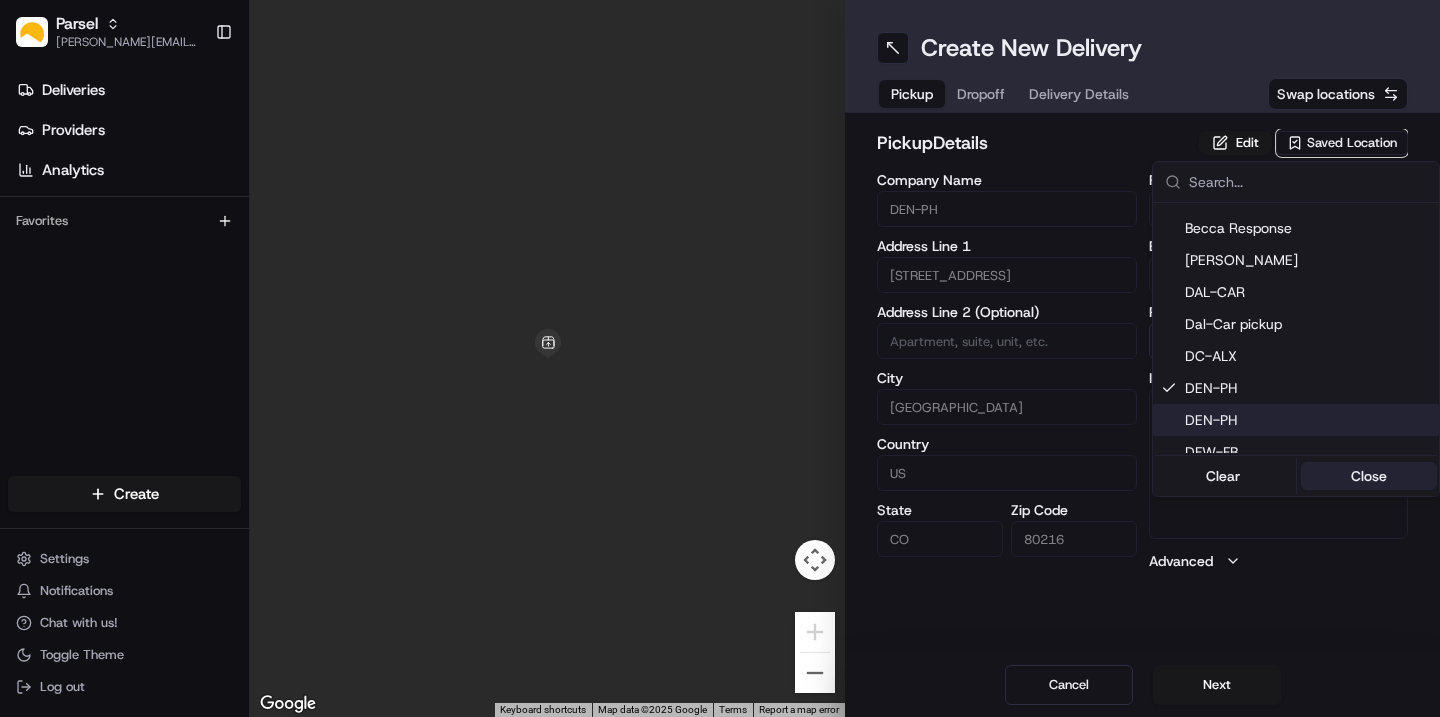 click on "Close" at bounding box center [1369, 476] 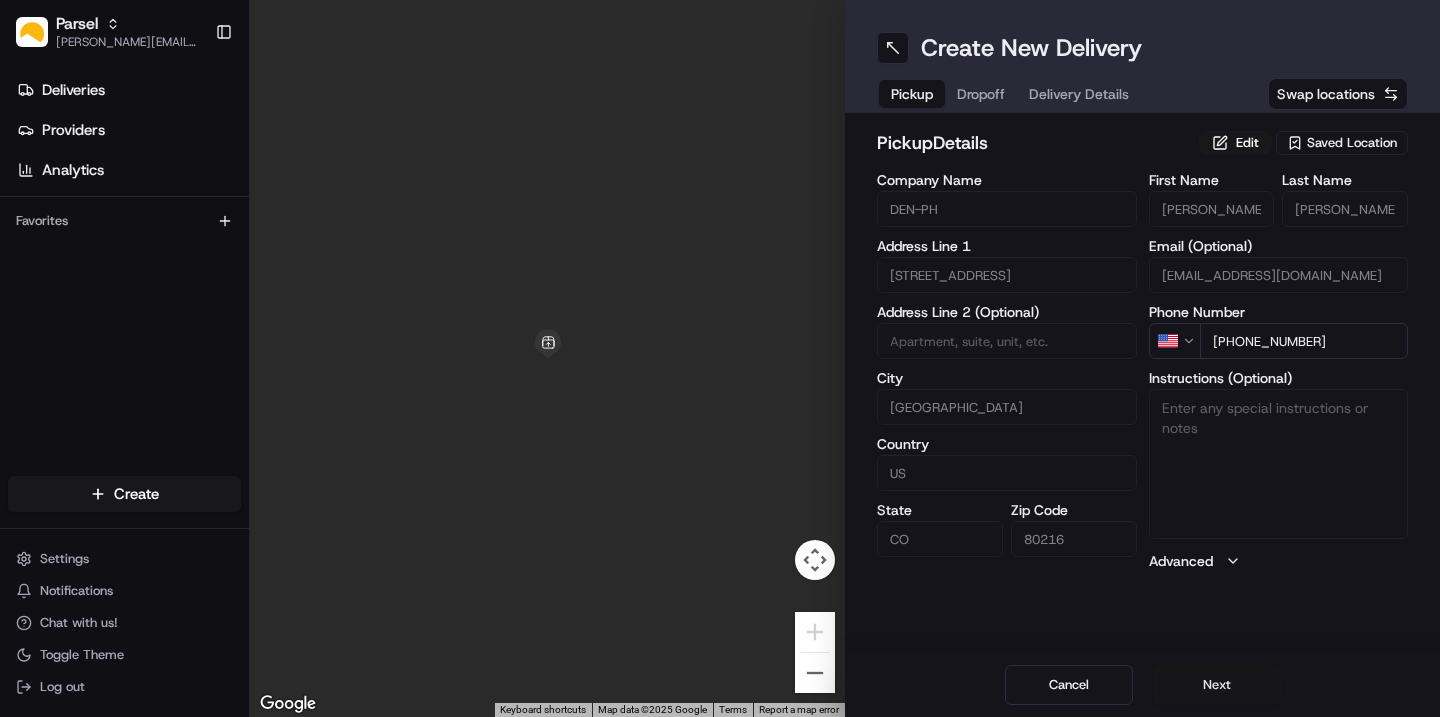 click on "Next" at bounding box center (1217, 685) 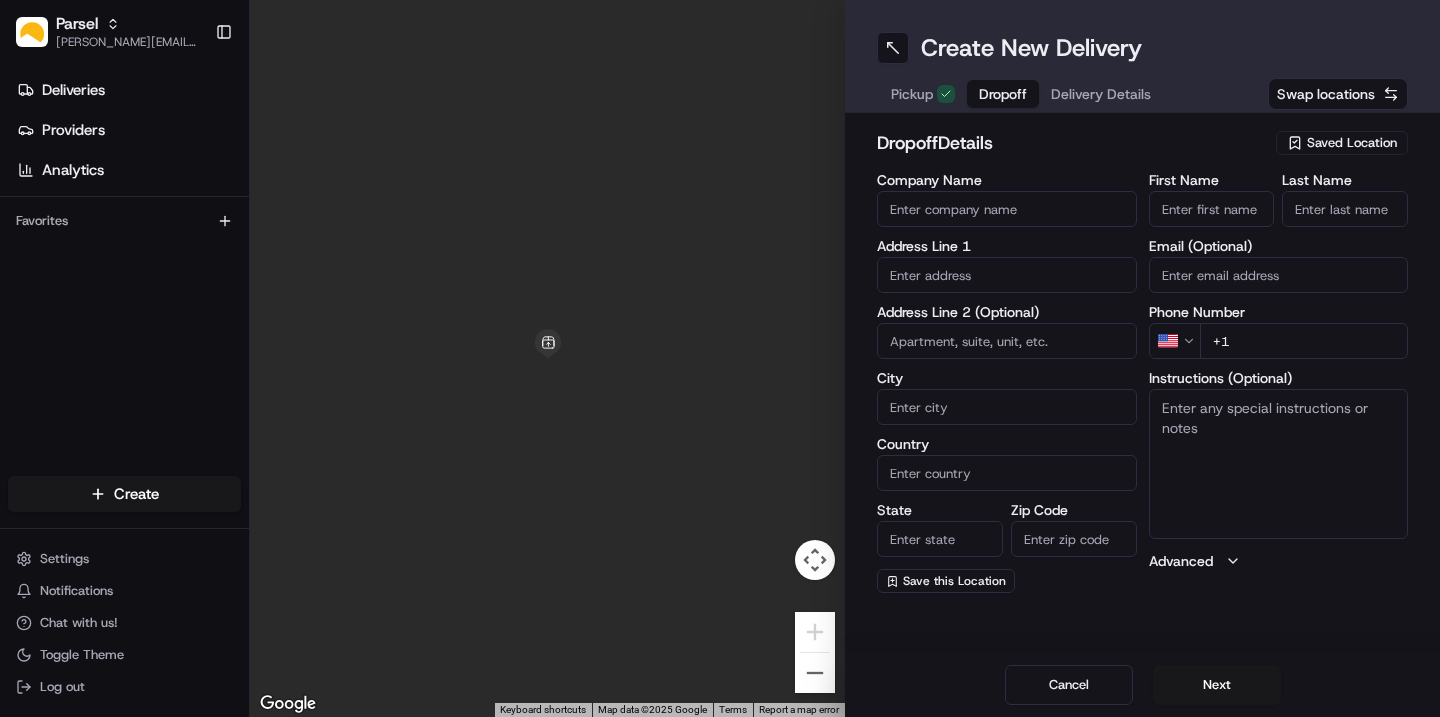 click on "Saved Location" at bounding box center (1352, 143) 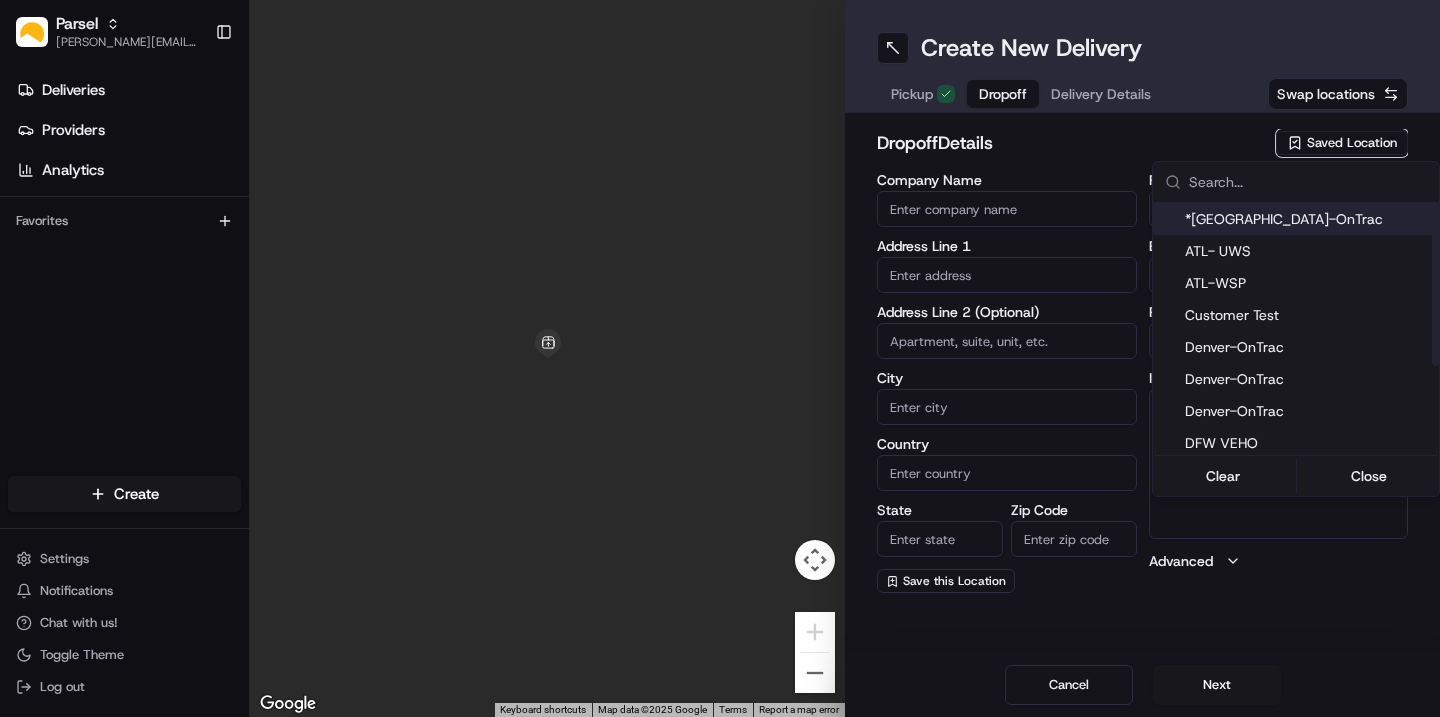 click on "*Denver-OnTrac" at bounding box center [1308, 219] 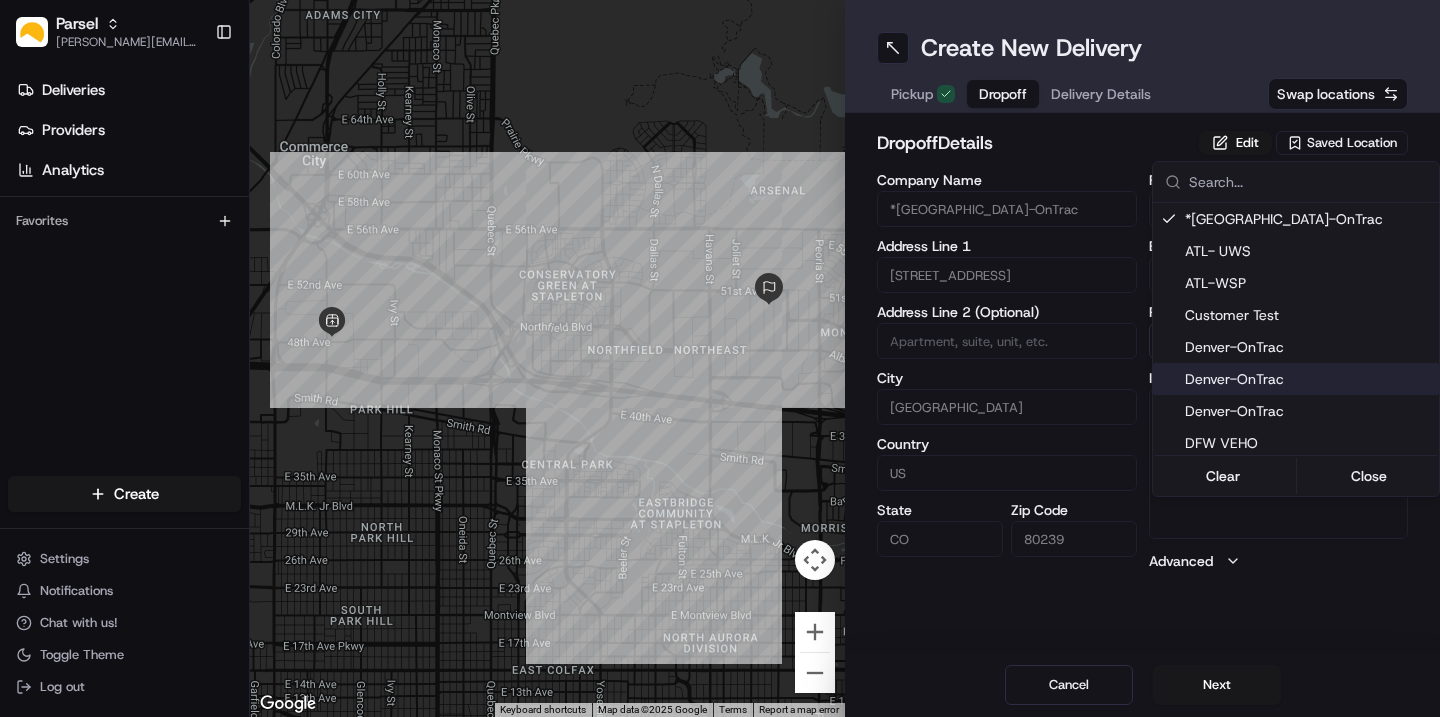 click on "Parsel cindy.perez@saltbox.com Toggle Sidebar Deliveries Providers Analytics Favorites Main Menu Members & Organization Organization Users Roles Preferences Customization Tracking Orchestration Automations Dispatch Strategy Locations Pickup Locations Dropoff Locations Billing Billing Refund Requests Integrations Notification Triggers Webhooks API Keys Request Logs Create Settings Notifications Chat with us! Toggle Theme Log out ← Move left → Move right ↑ Move up ↓ Move down + Zoom in - Zoom out Home Jump left by 75% End Jump right by 75% Page Up Jump up by 75% Page Down Jump down by 75% Keyboard shortcuts Map Data Map data ©2025 Google Map data ©2025 Google 1 km  Click to toggle between metric and imperial units Terms Report a map error Create New Delivery Pickup Dropoff Delivery Details Swap locations dropoff  Details  Edit Saved Location Company Name *Denver-OnTrac Address Line 1 5000 S Lima St Address Line 2 (Optional) City Denver Country US State CO Zip Code 80239 First Name Bri" at bounding box center (720, 358) 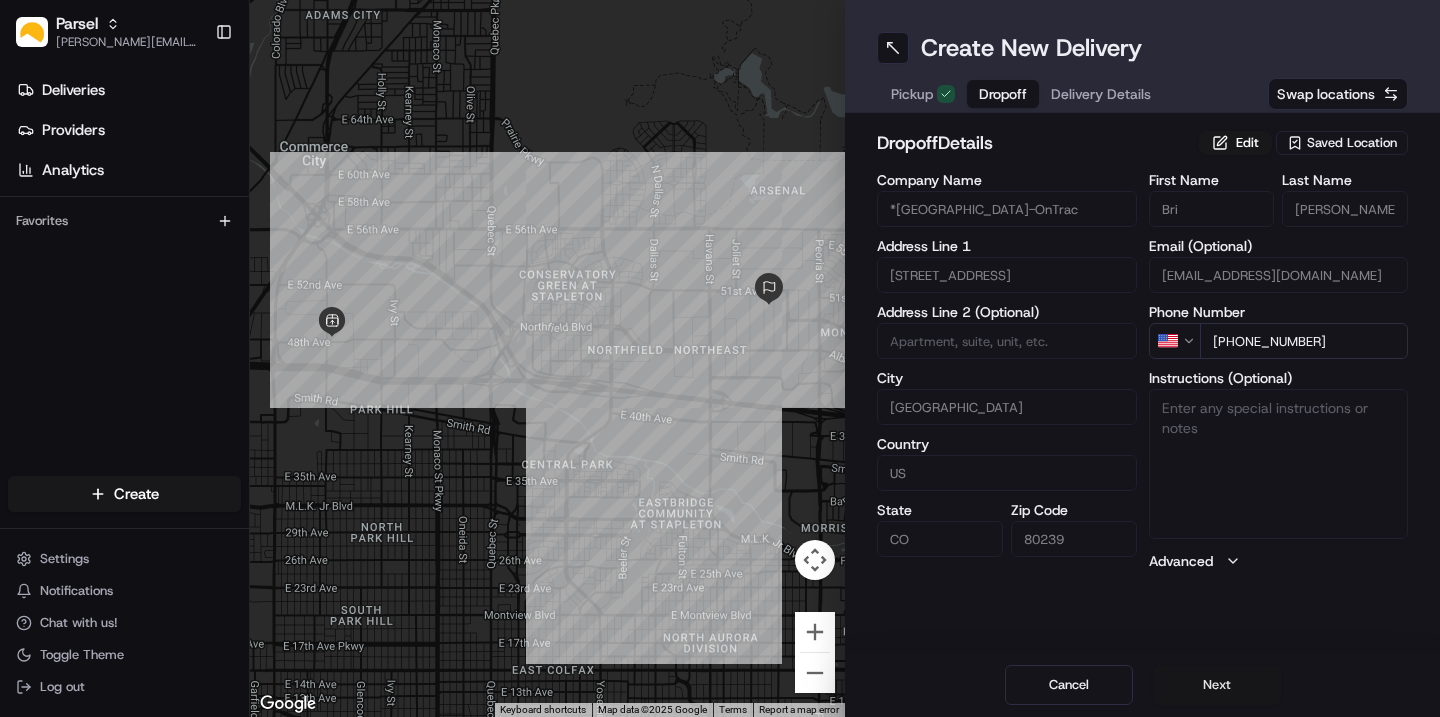 click on "Next" at bounding box center (1217, 685) 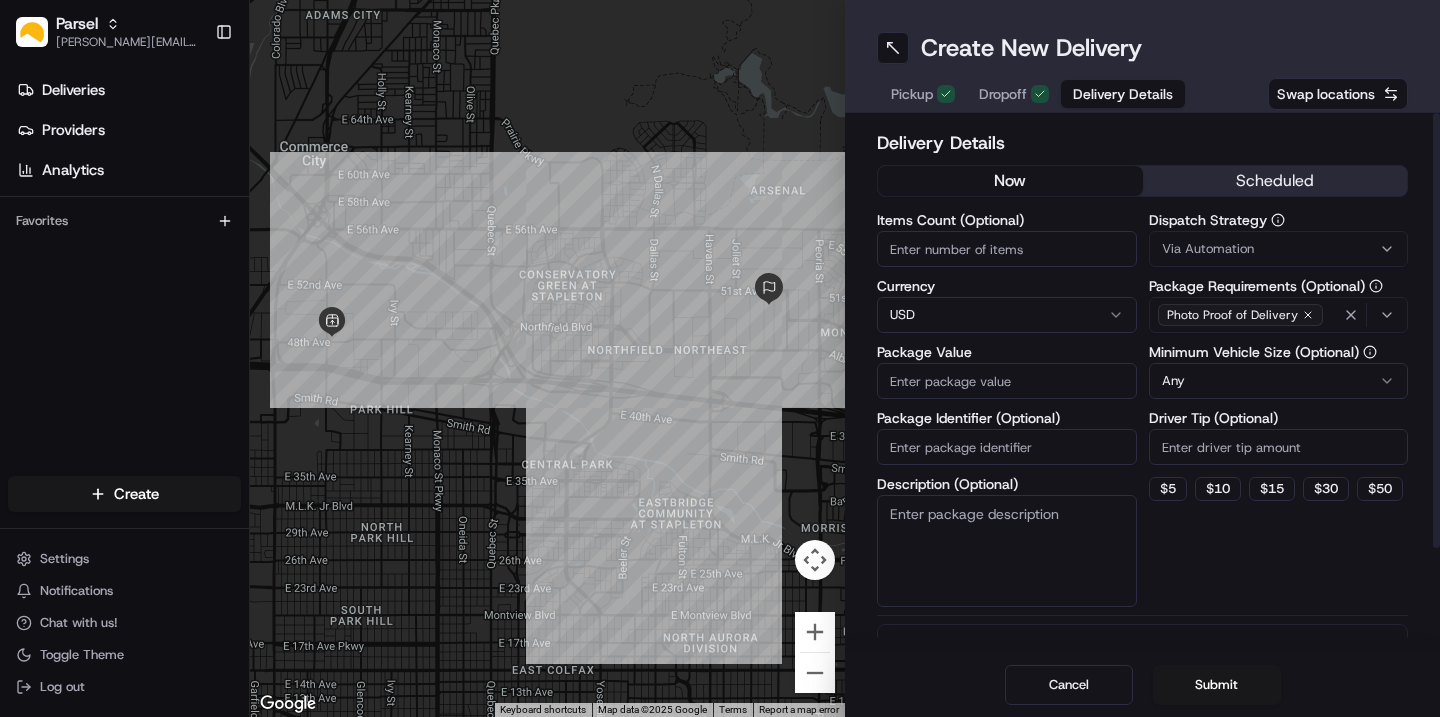 click on "Items Count (Optional)" at bounding box center [1007, 249] 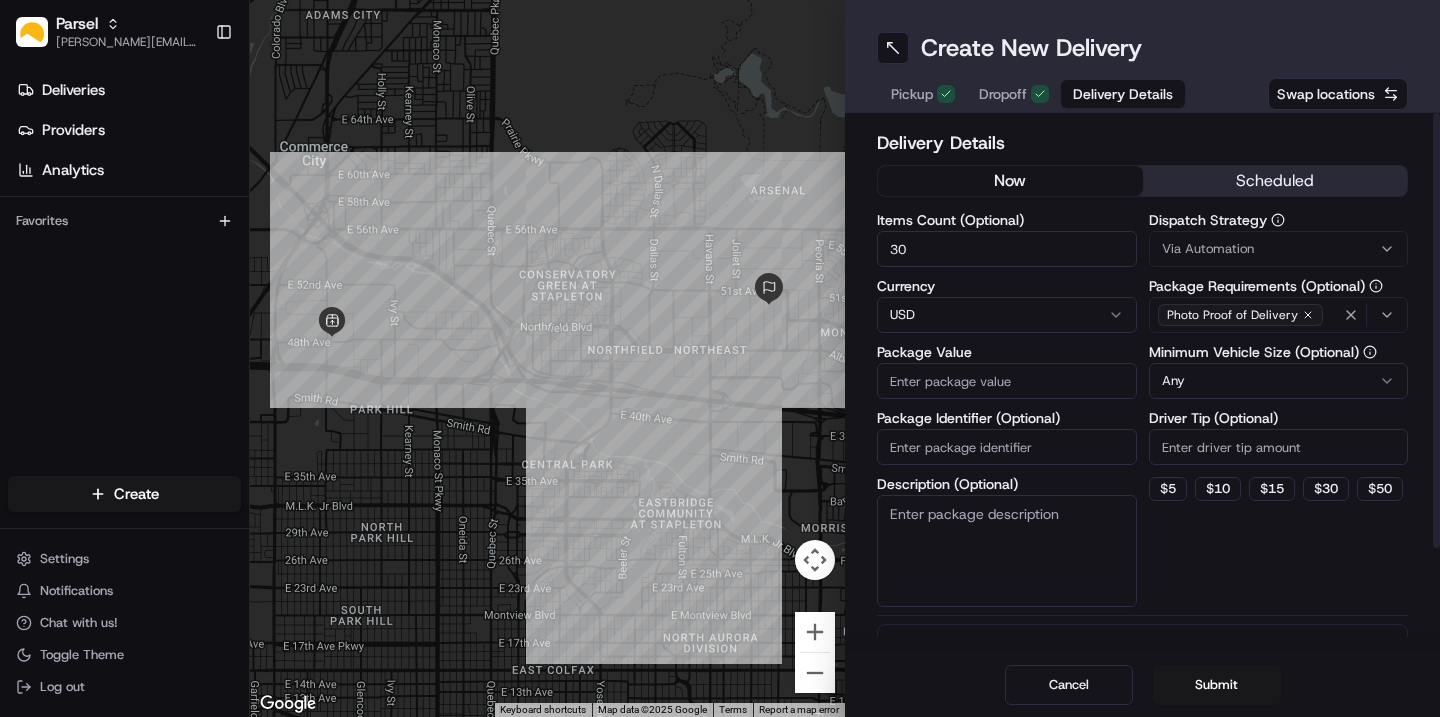 type on "30" 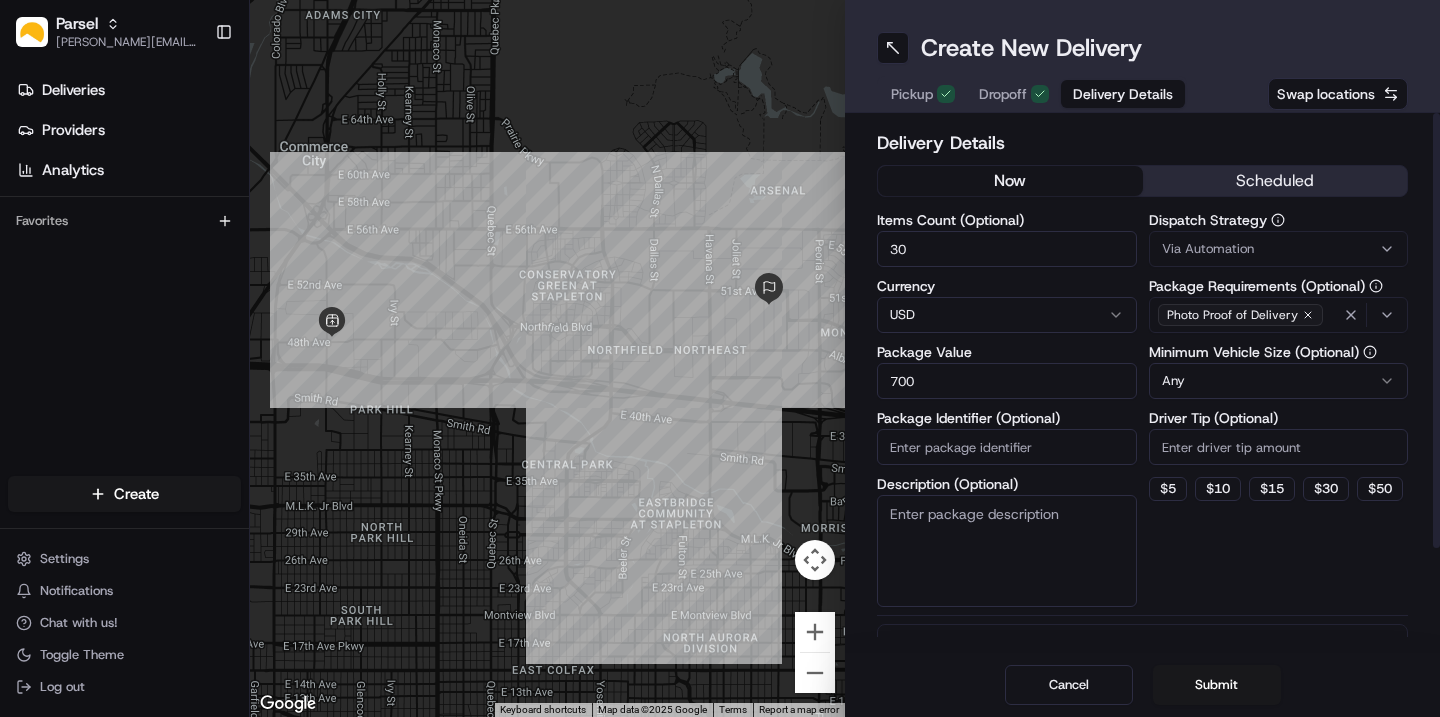 type on "700" 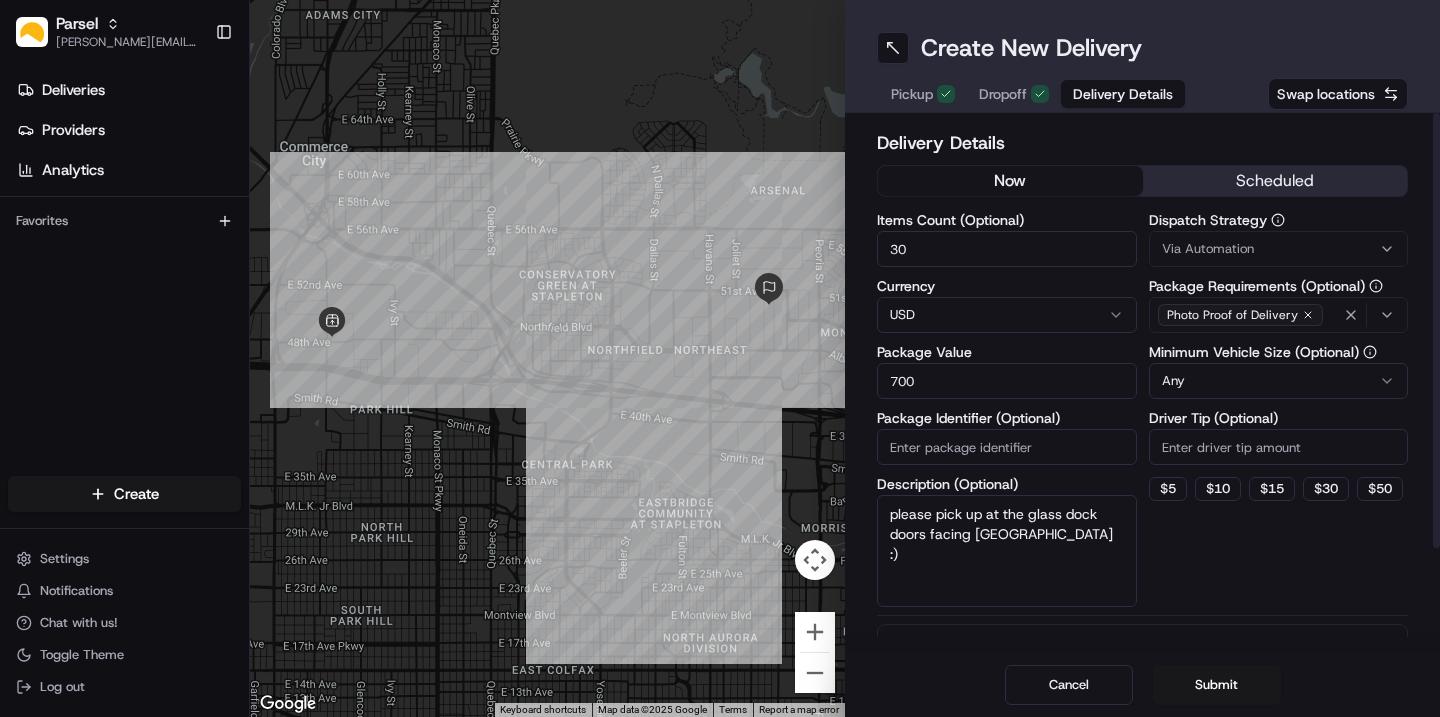 type on "please pick up at the glass dock doors facing [GEOGRAPHIC_DATA] :)" 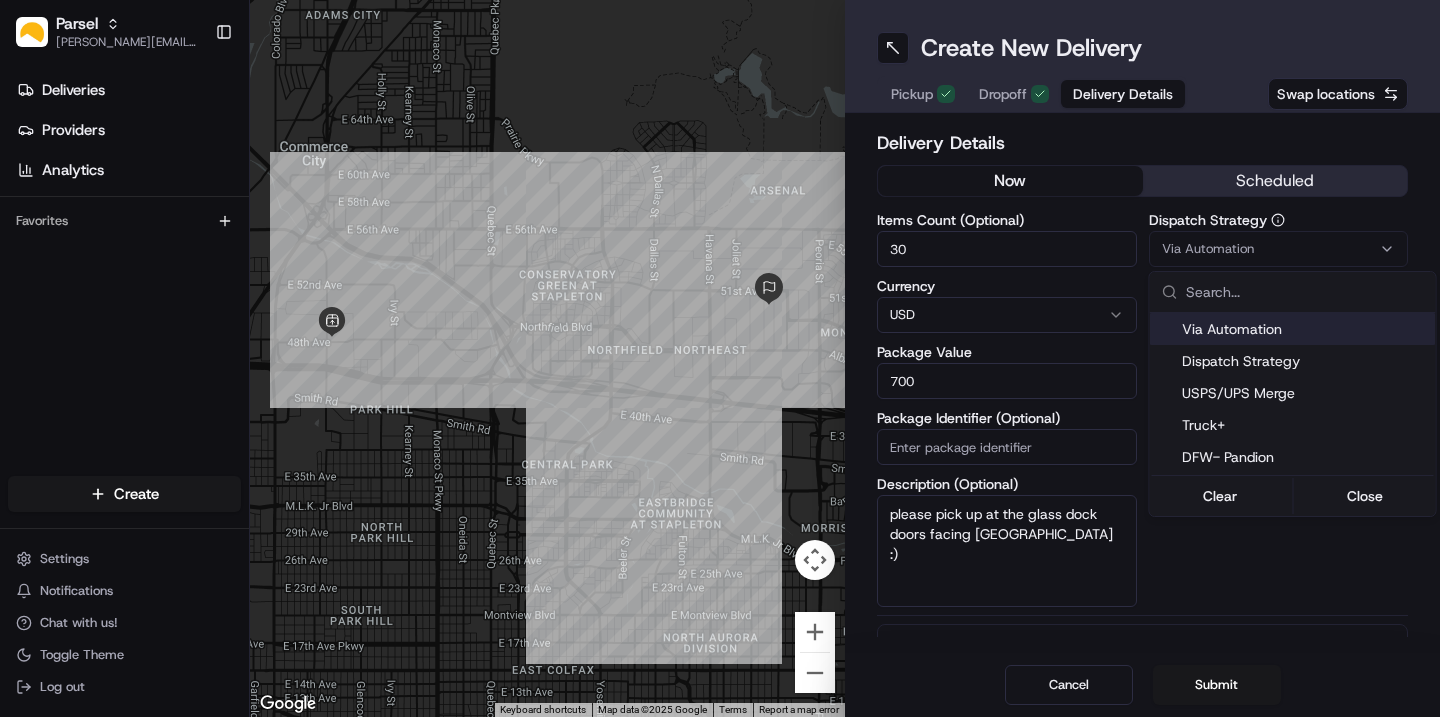 click on "Parsel cindy.perez@saltbox.com Toggle Sidebar Deliveries Providers Analytics Favorites Main Menu Members & Organization Organization Users Roles Preferences Customization Tracking Orchestration Automations Dispatch Strategy Locations Pickup Locations Dropoff Locations Billing Billing Refund Requests Integrations Notification Triggers Webhooks API Keys Request Logs Create Settings Notifications Chat with us! Toggle Theme Log out ← Move left → Move right ↑ Move up ↓ Move down + Zoom in - Zoom out Home Jump left by 75% End Jump right by 75% Page Up Jump up by 75% Page Down Jump down by 75% Keyboard shortcuts Map Data Map data ©2025 Google Map data ©2025 Google 1 km  Click to toggle between metric and imperial units Terms Report a map error Create New Delivery Pickup Dropoff Delivery Details Swap locations Delivery Details now scheduled Items Count (Optional) 30 Currency USD Package Value 700 Package Identifier (Optional) Description (Optional) Dispatch Strategy Via Automation Any $ 5 $" at bounding box center [720, 358] 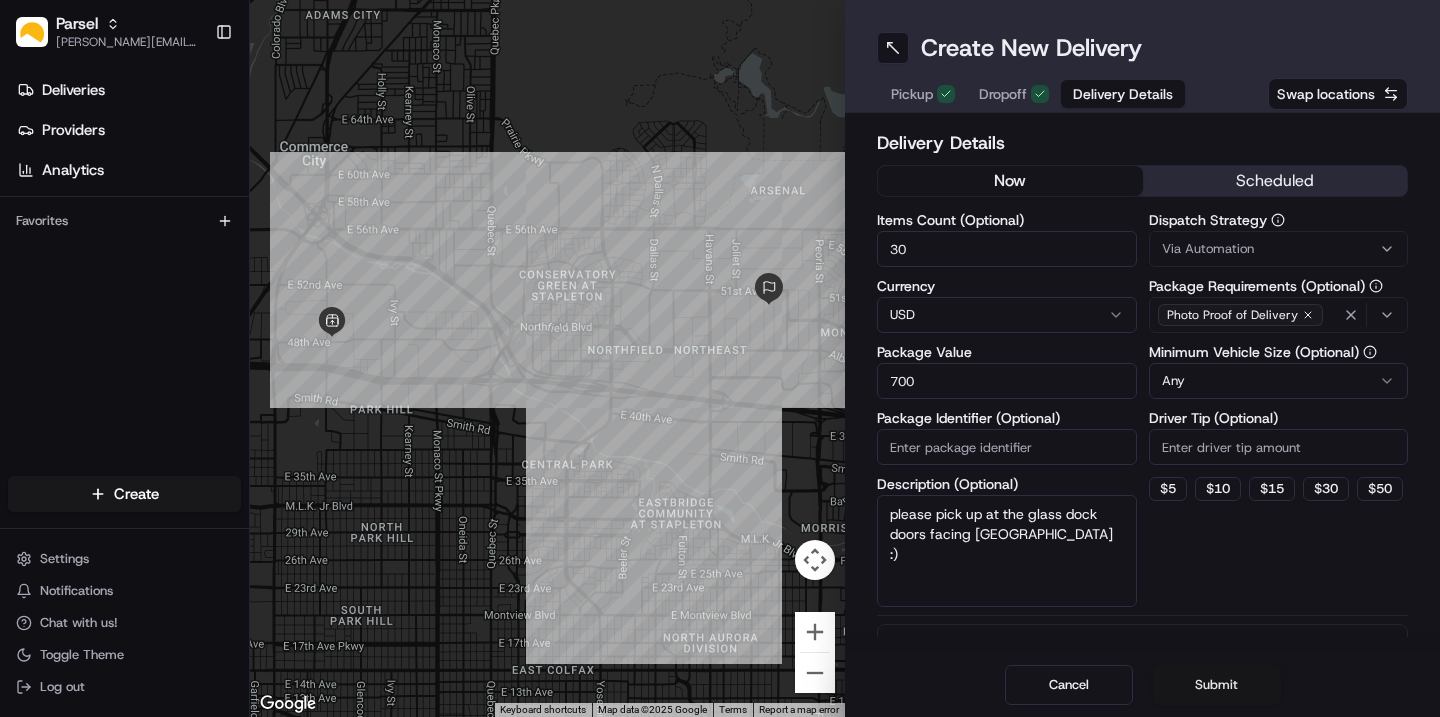 click on "Submit" at bounding box center [1217, 685] 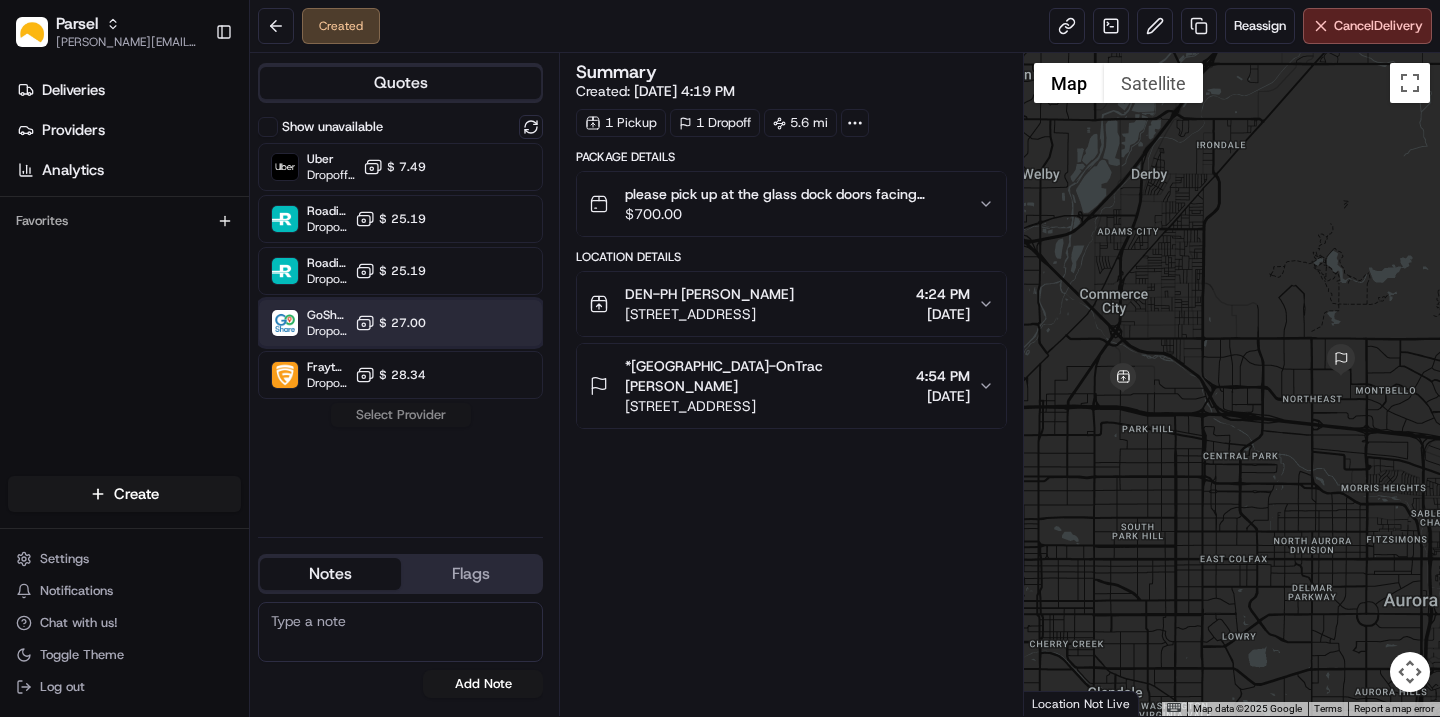 click on "GoShare Dropoff ETA   - $   27.00" at bounding box center [400, 323] 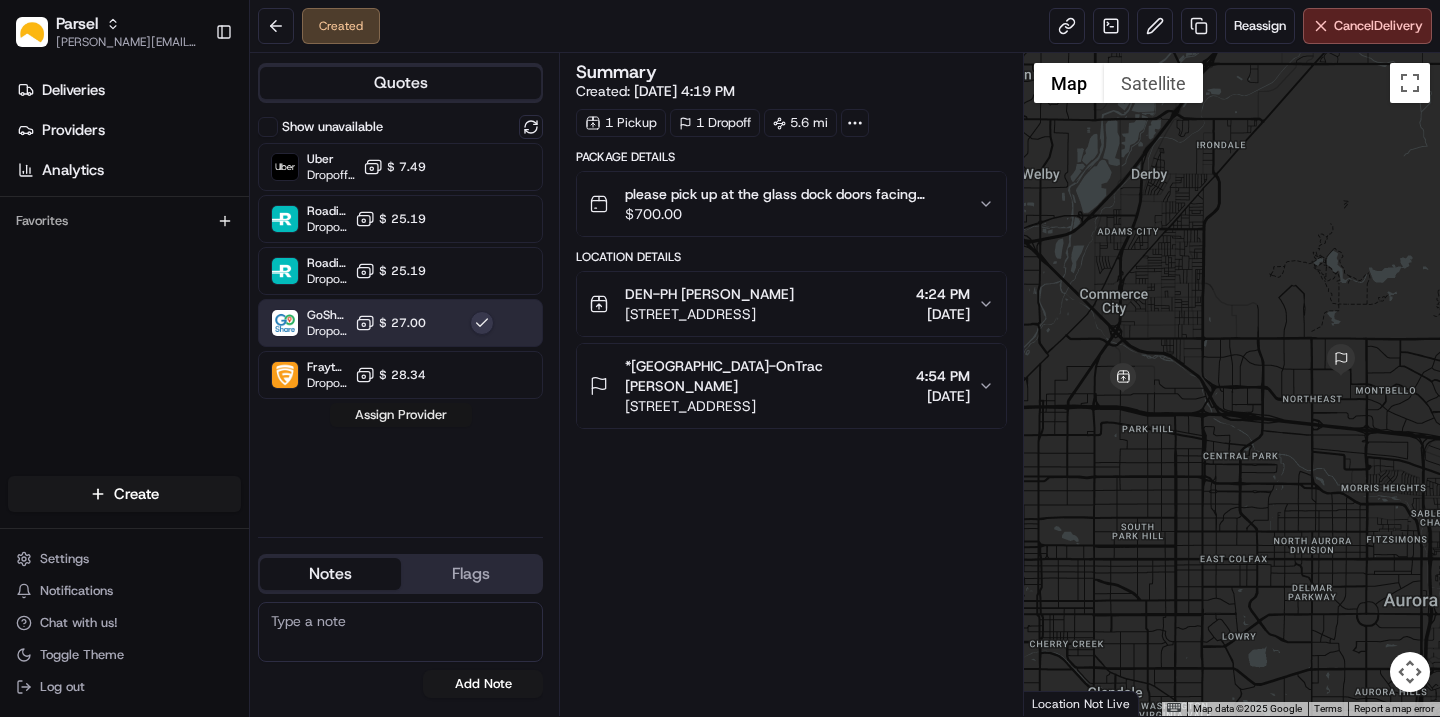 click on "Assign Provider" at bounding box center [401, 415] 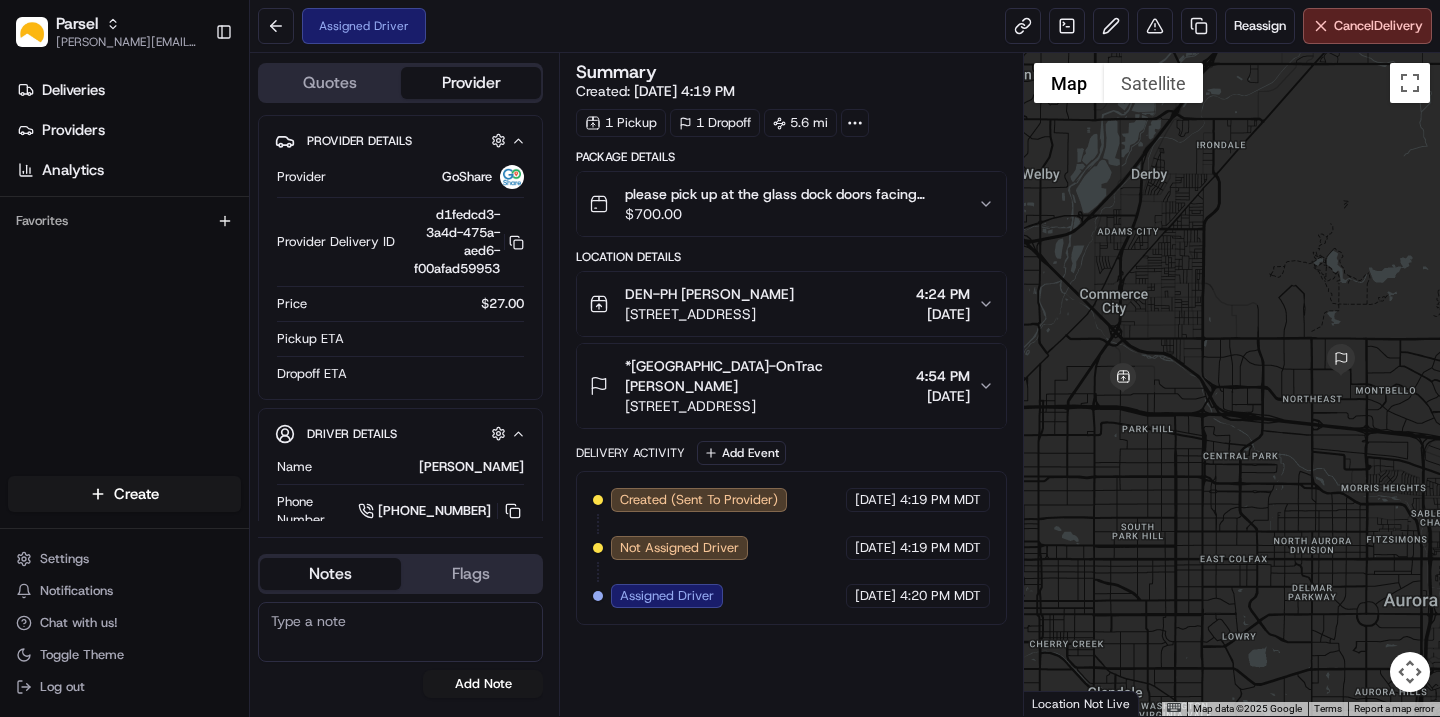 scroll, scrollTop: 0, scrollLeft: 0, axis: both 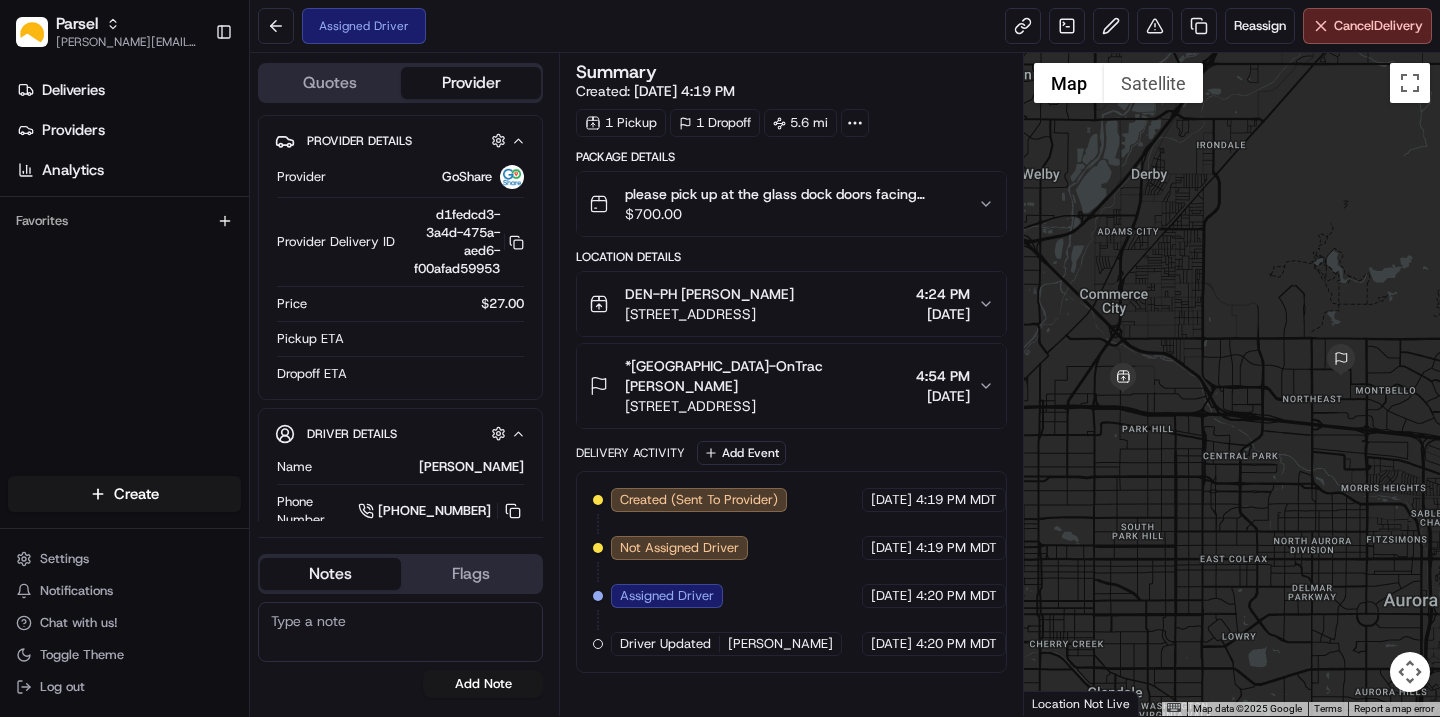 click at bounding box center (1410, 672) 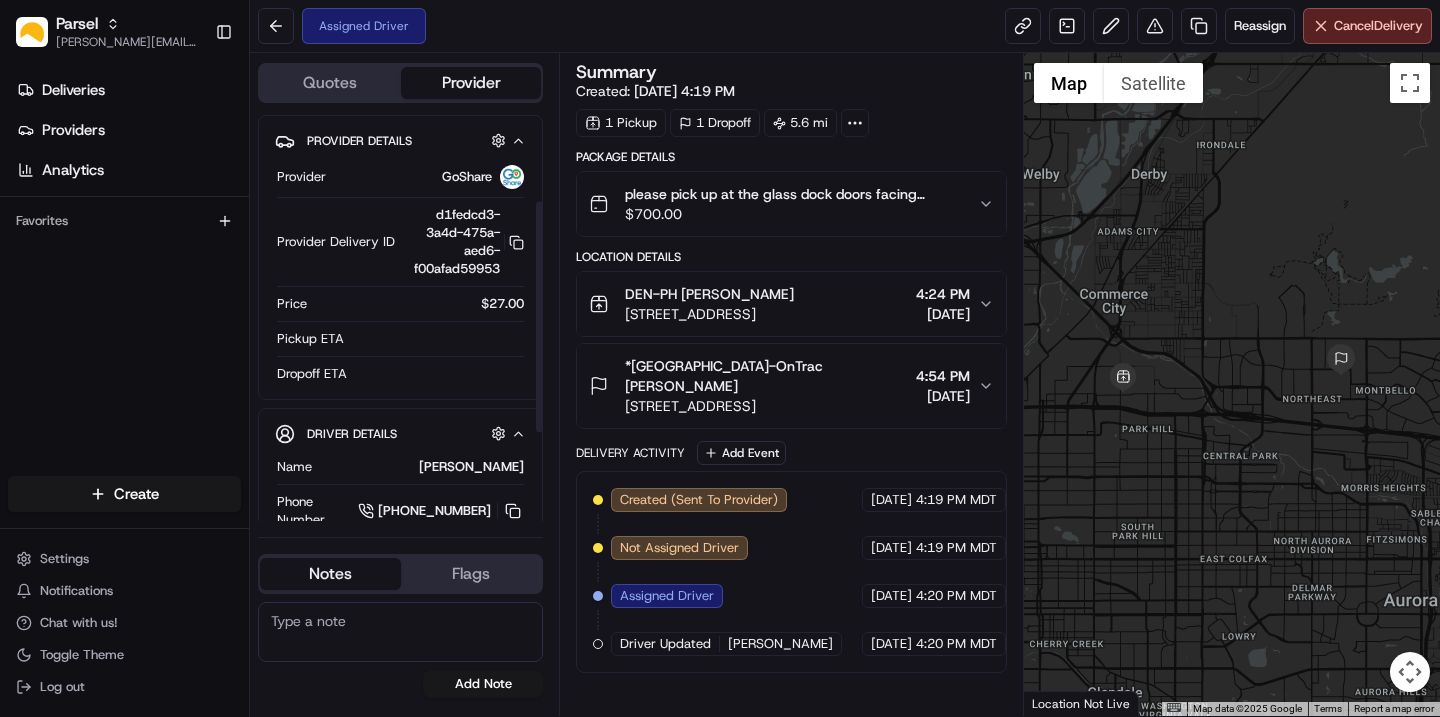 scroll, scrollTop: 309, scrollLeft: 0, axis: vertical 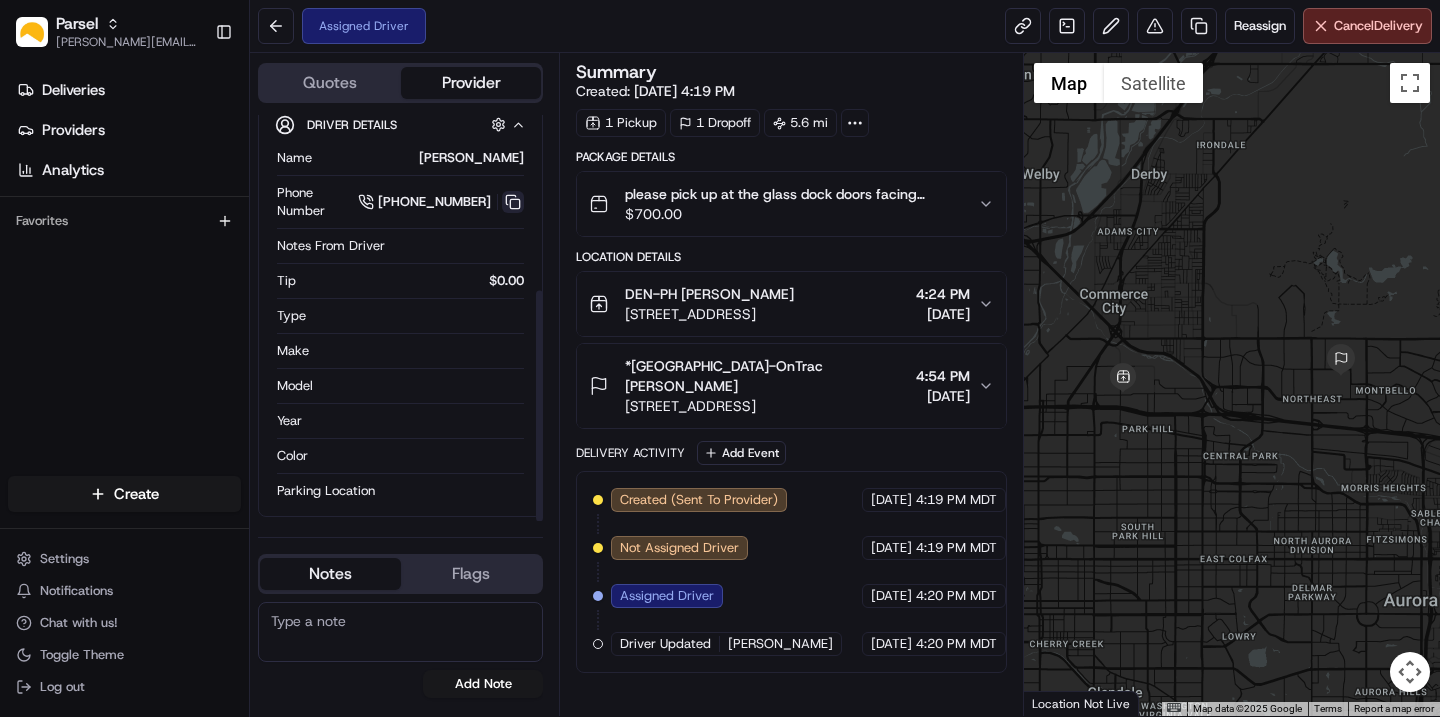 click at bounding box center (513, 202) 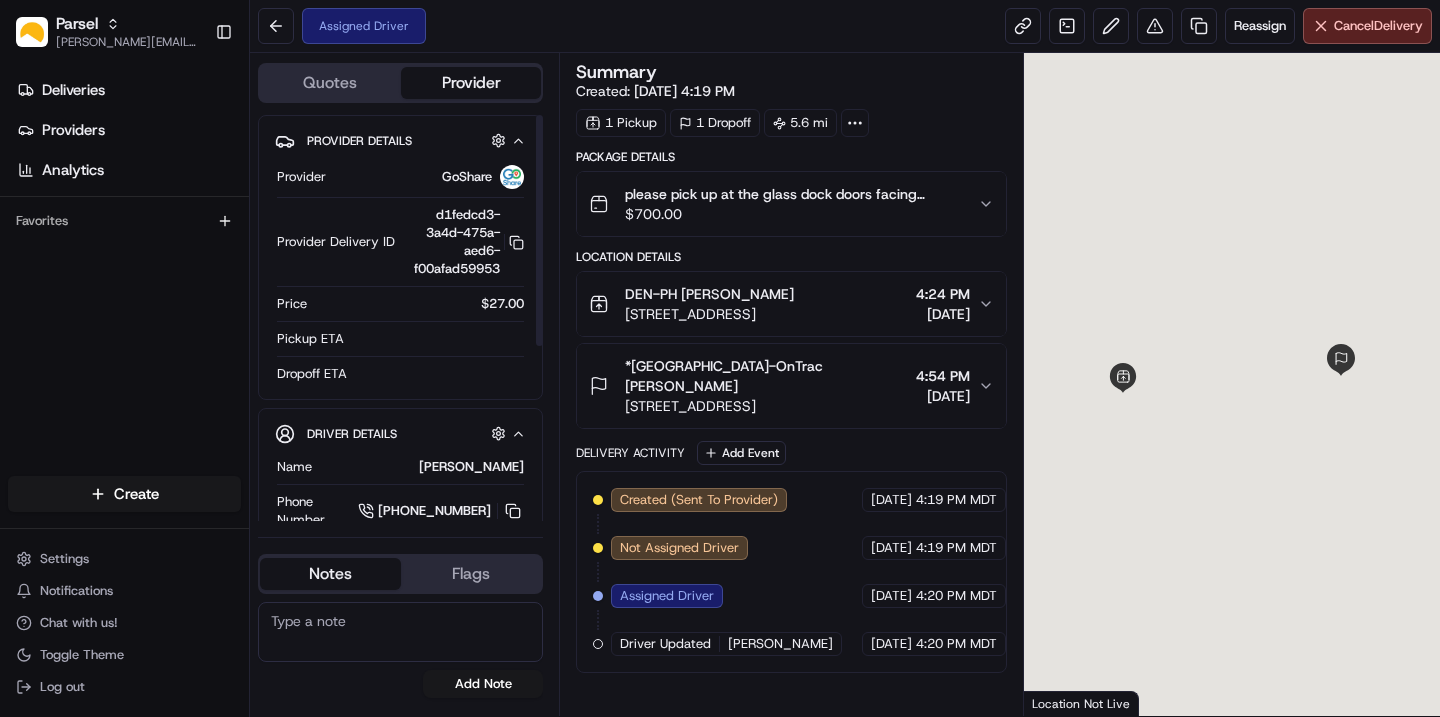 scroll, scrollTop: 0, scrollLeft: 0, axis: both 